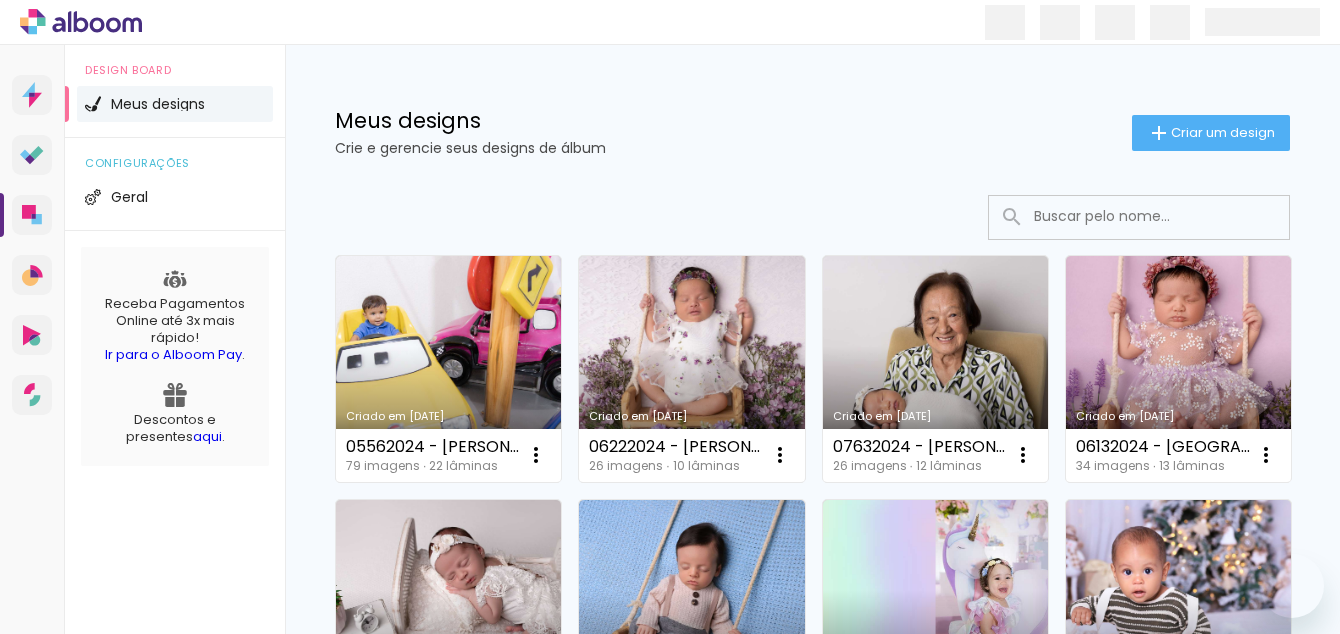 scroll, scrollTop: 0, scrollLeft: 0, axis: both 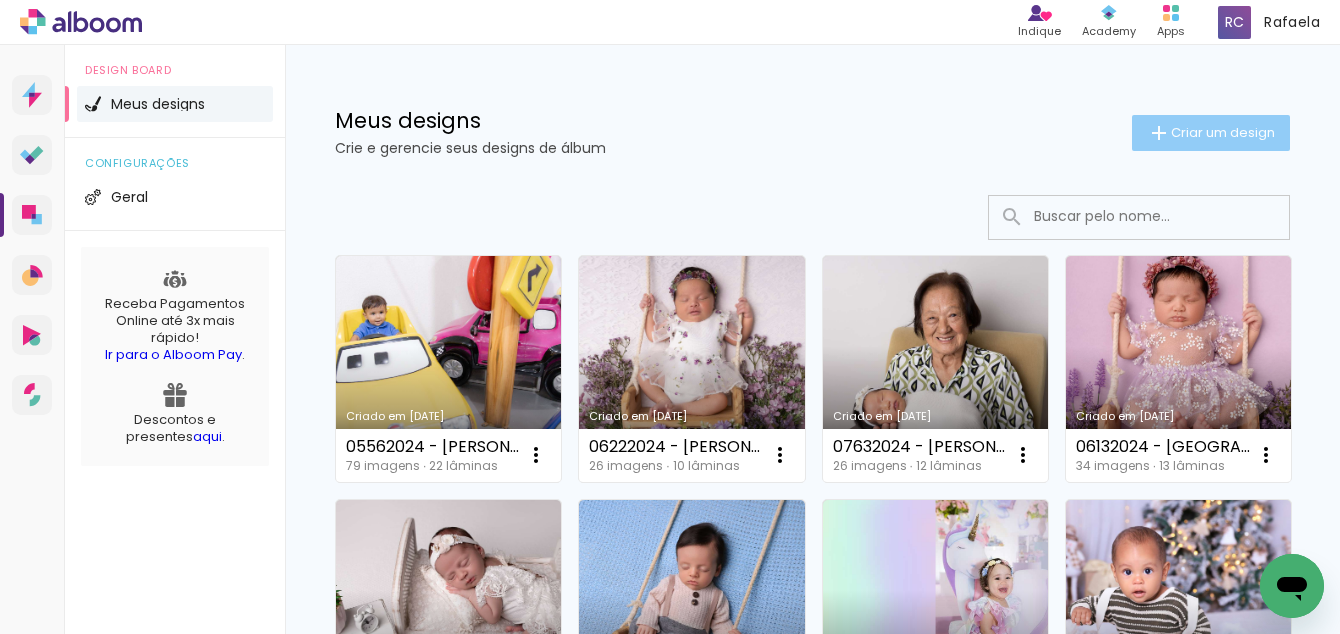 click on "Criar um design" 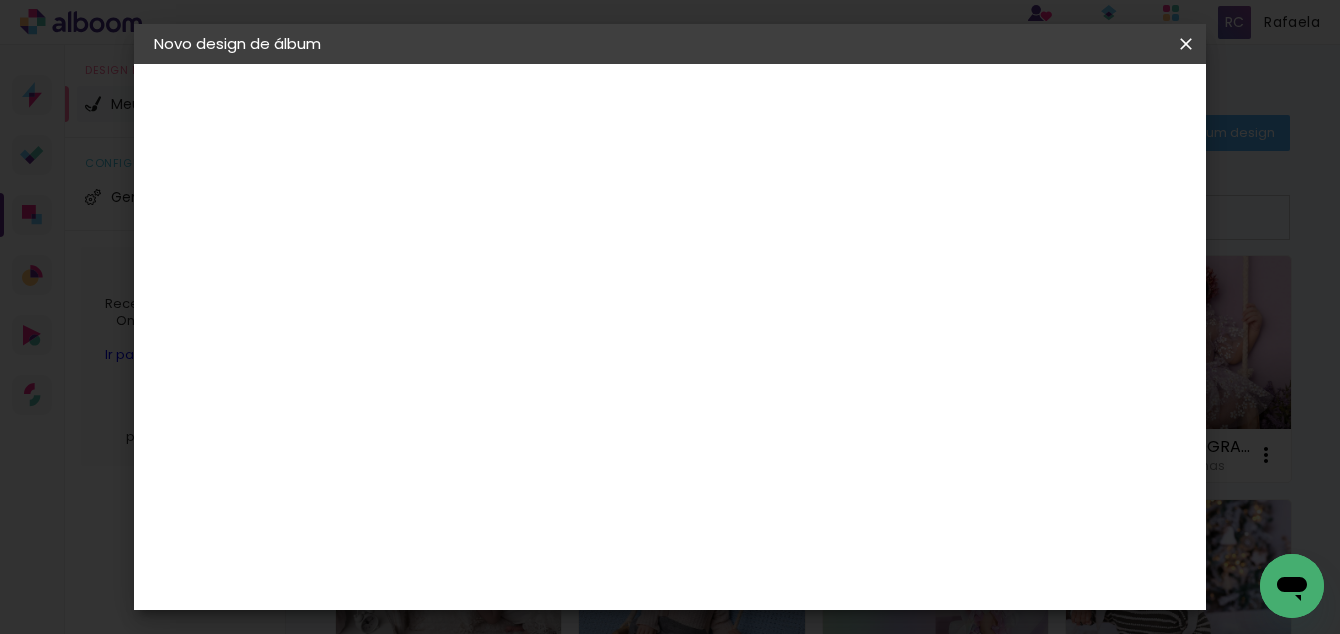 click at bounding box center [481, 268] 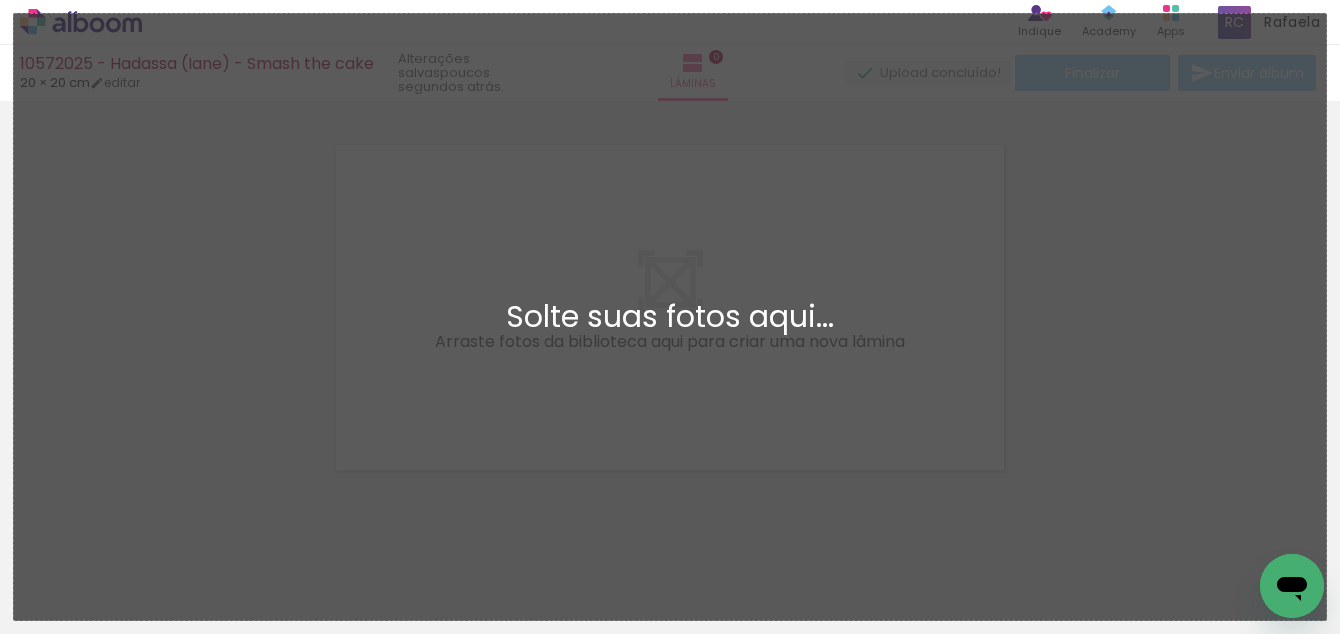 scroll, scrollTop: 26, scrollLeft: 0, axis: vertical 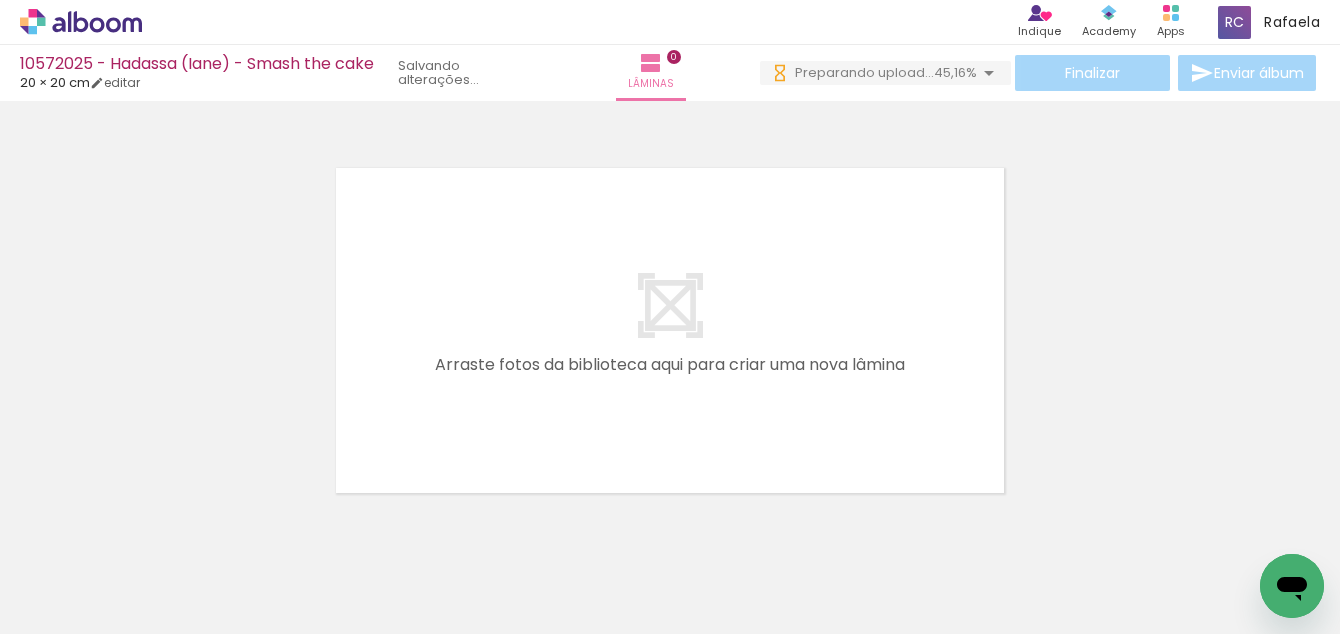 click at bounding box center (670, 305) 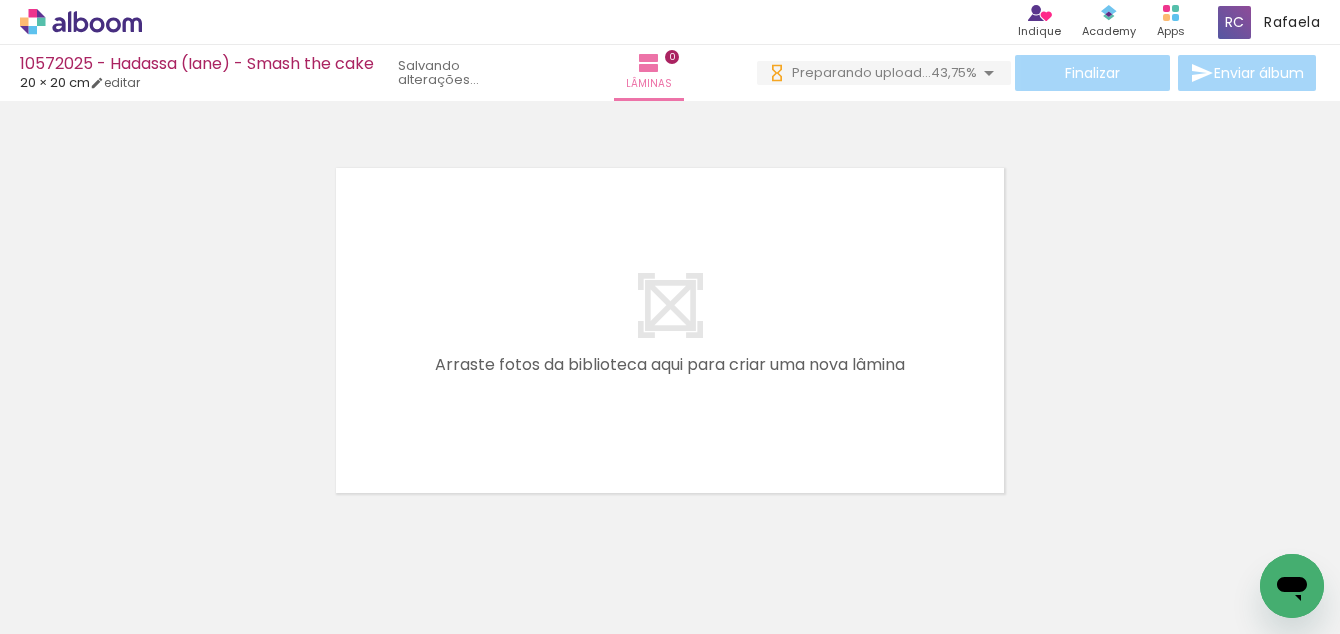scroll, scrollTop: 0, scrollLeft: 0, axis: both 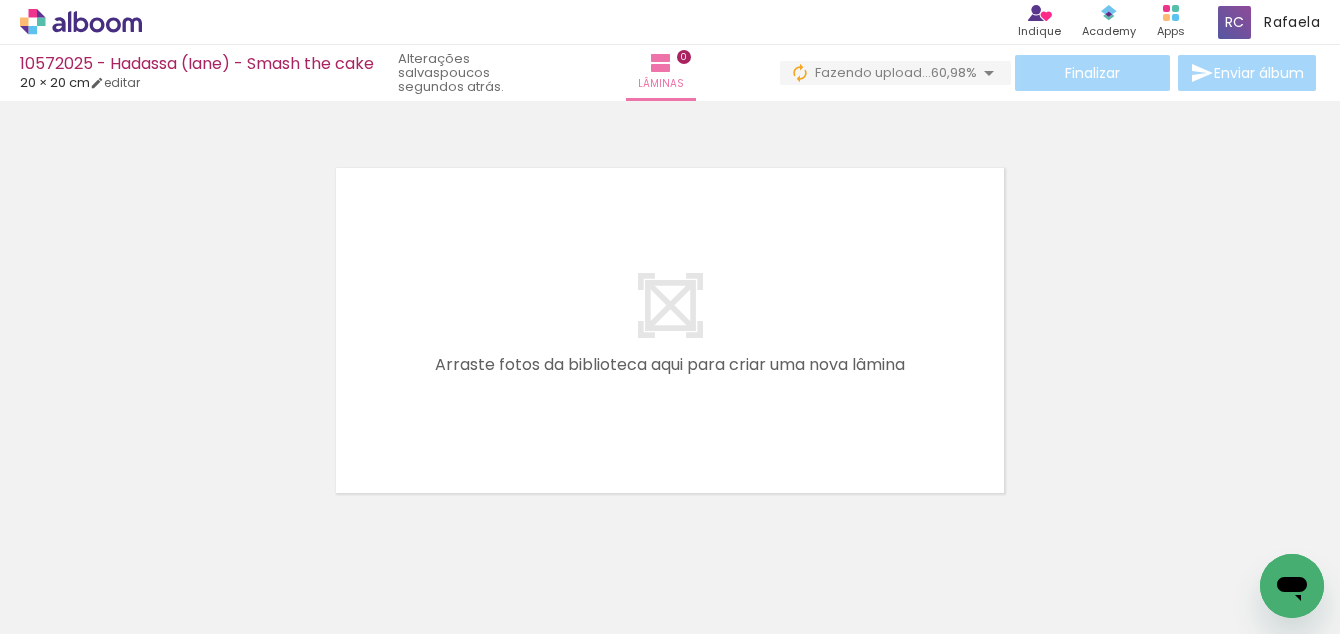 click on "Adicionar
Fotos" at bounding box center (71, 607) 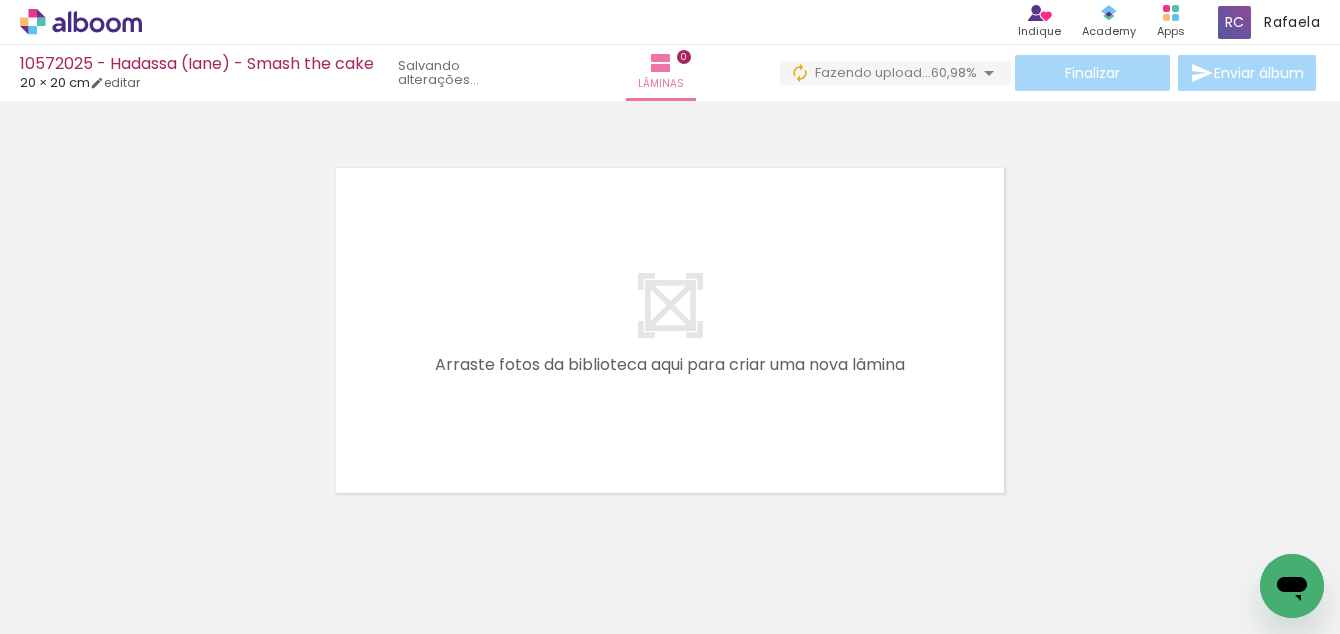scroll, scrollTop: 0, scrollLeft: 1986, axis: horizontal 